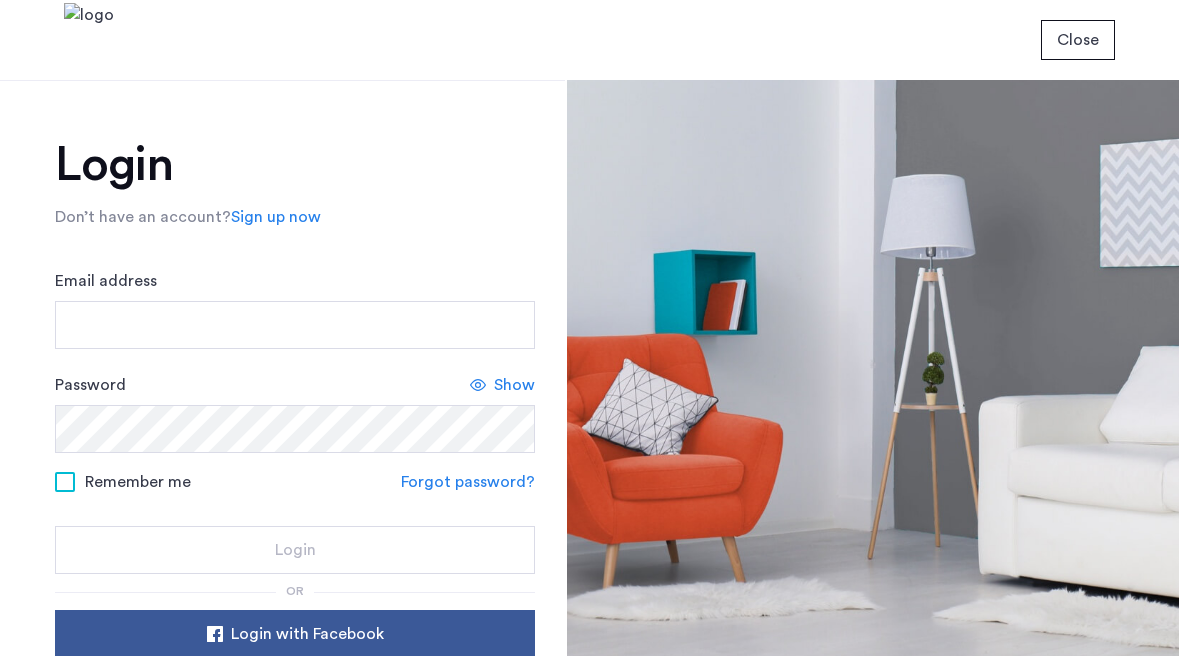 scroll, scrollTop: 0, scrollLeft: 0, axis: both 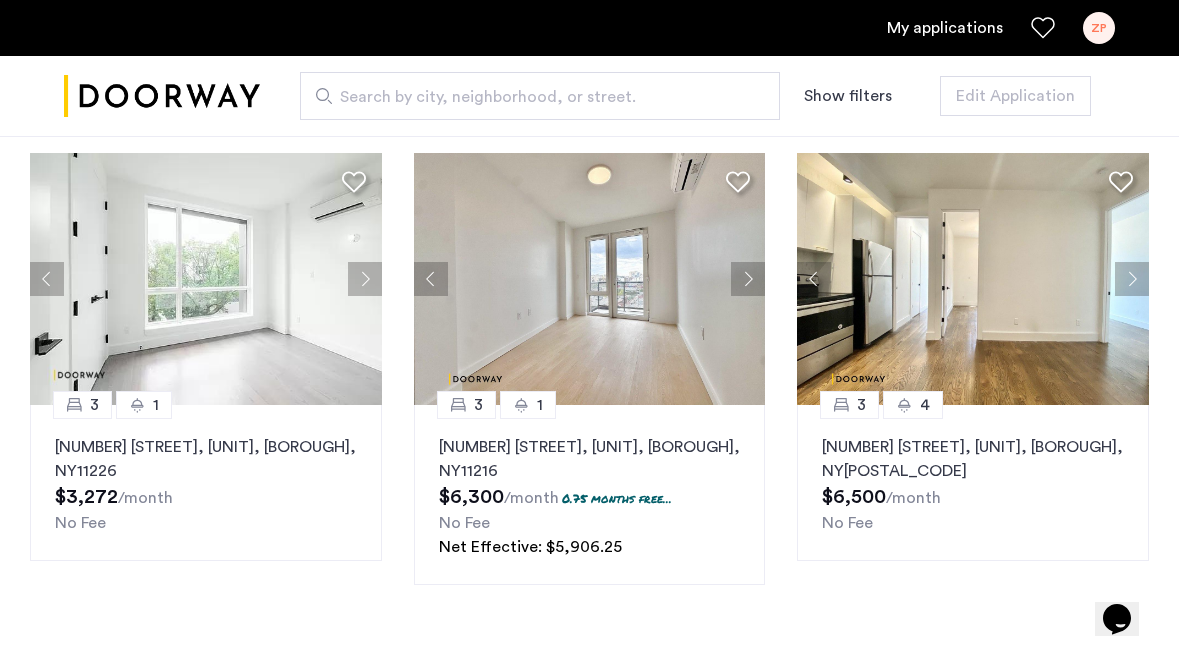 click 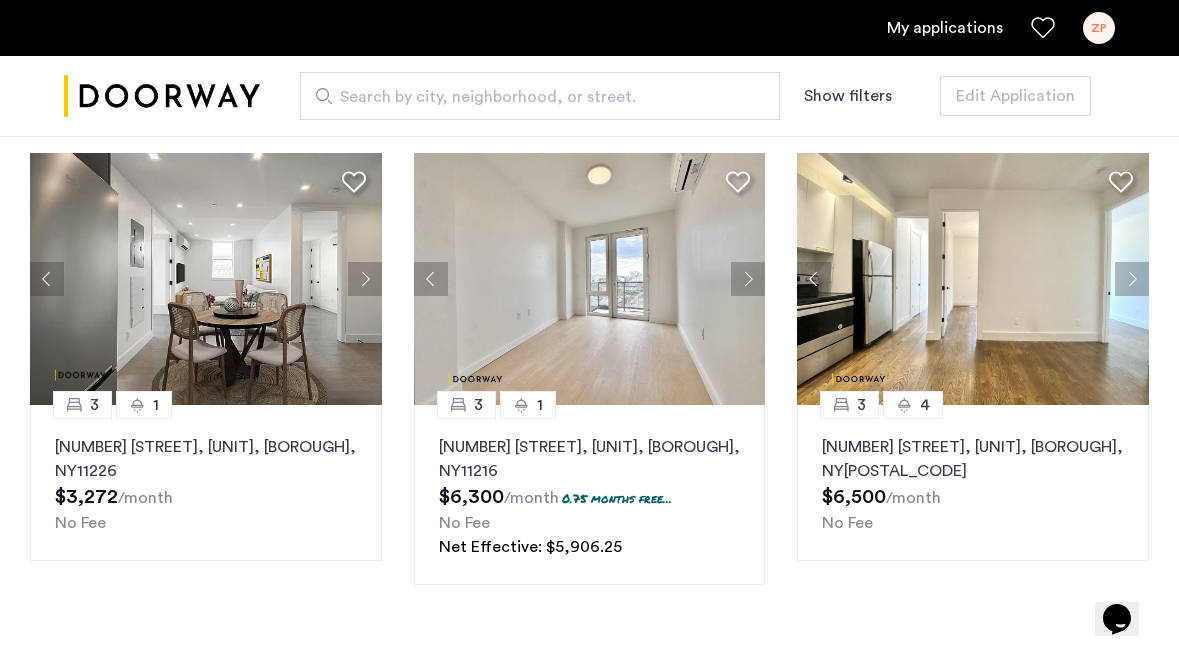 click 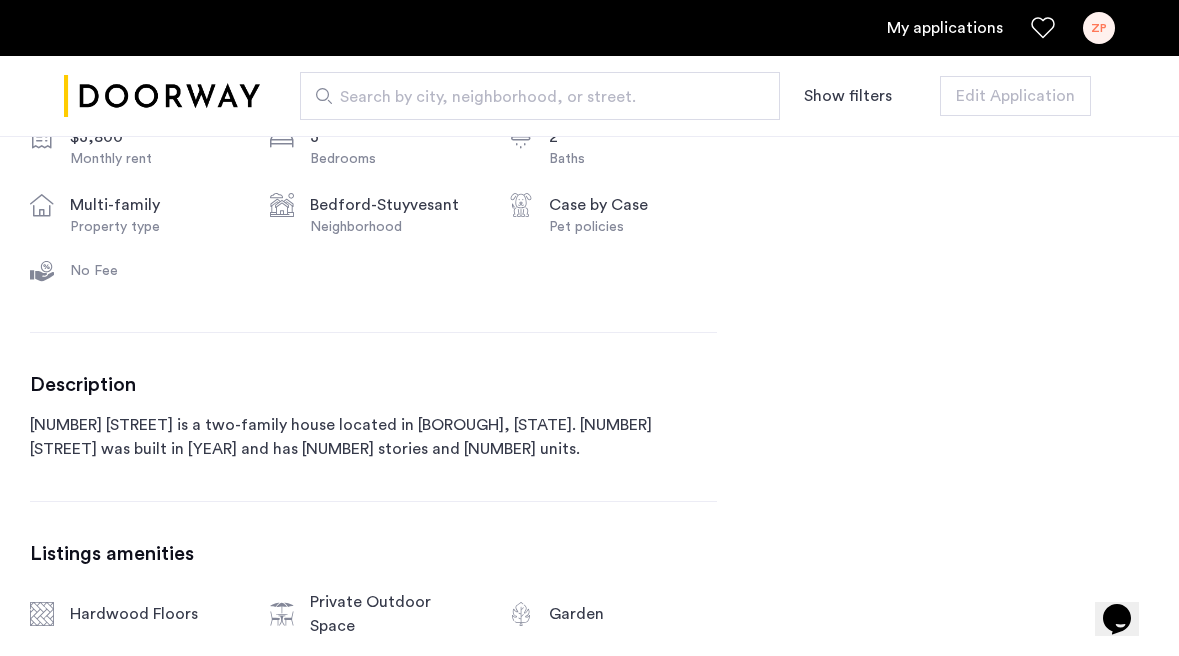 scroll, scrollTop: 704, scrollLeft: 0, axis: vertical 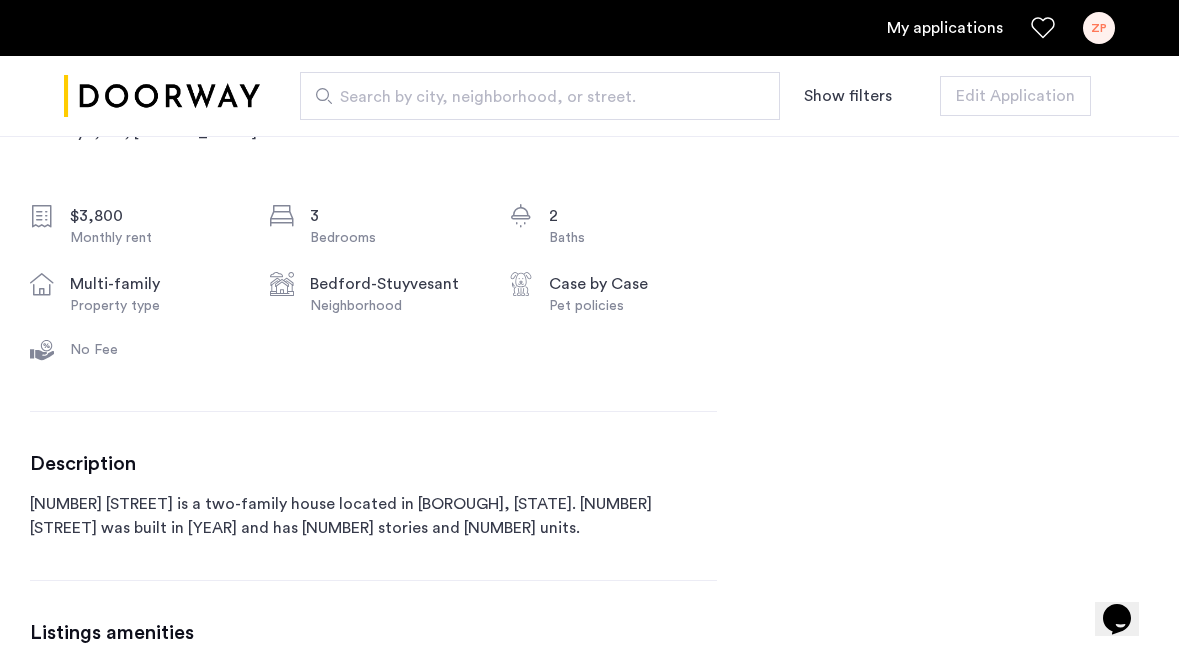 click on "My applications" at bounding box center (945, 28) 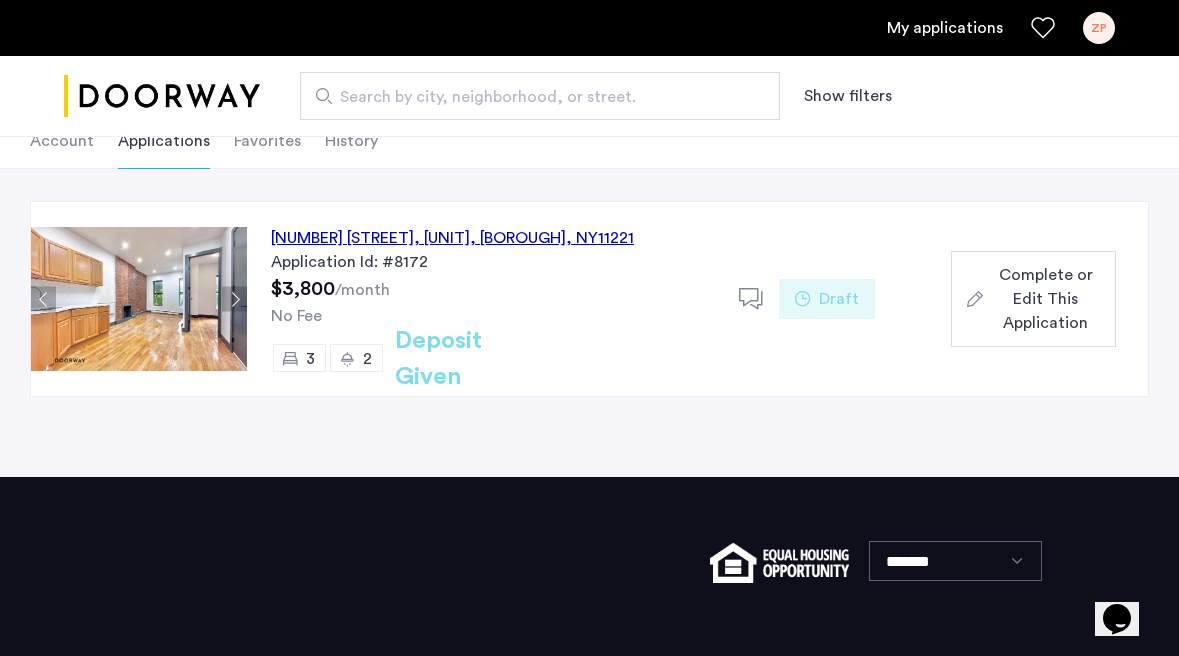 scroll, scrollTop: 0, scrollLeft: 0, axis: both 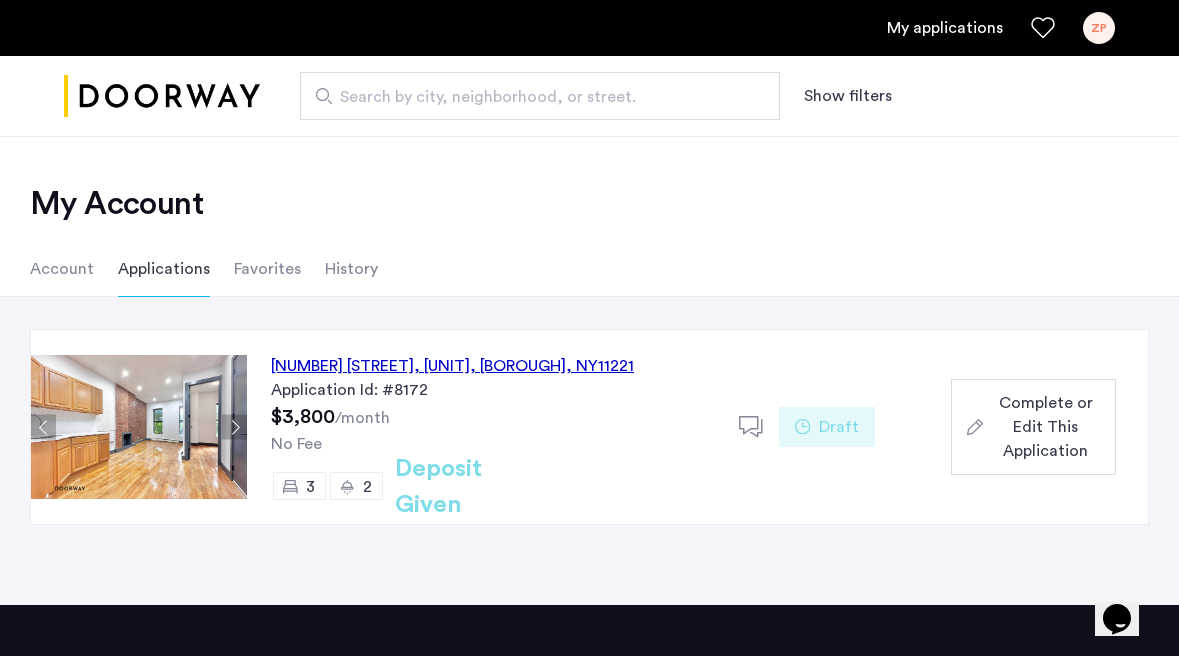 click on ", NY" 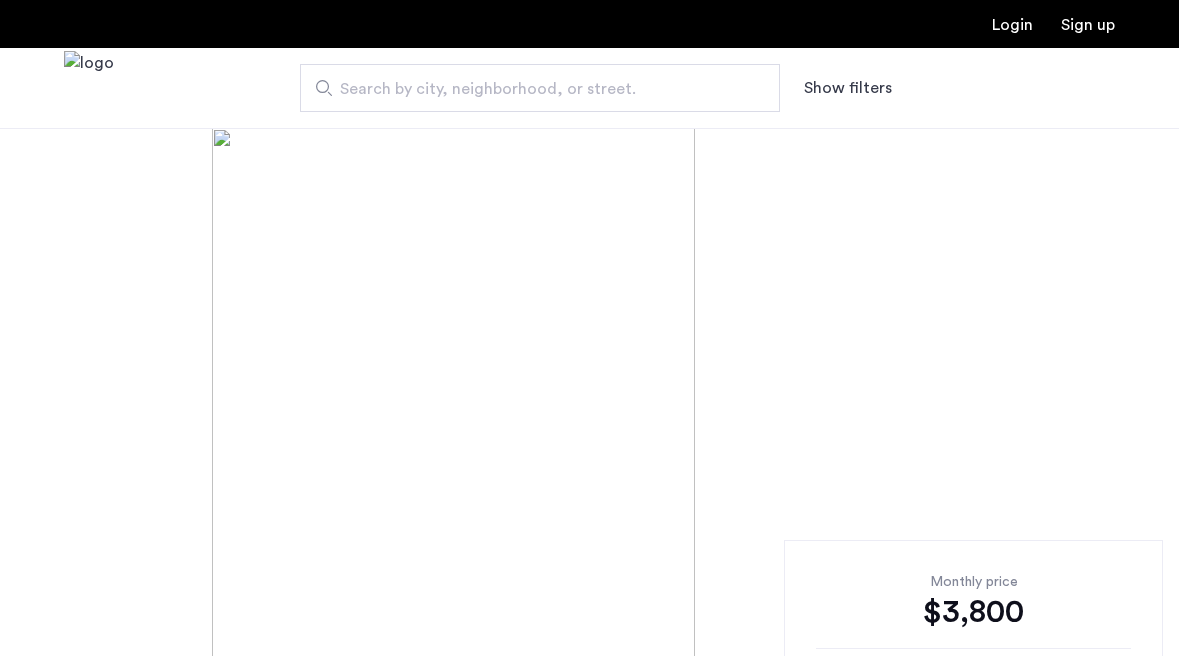 scroll, scrollTop: 0, scrollLeft: 0, axis: both 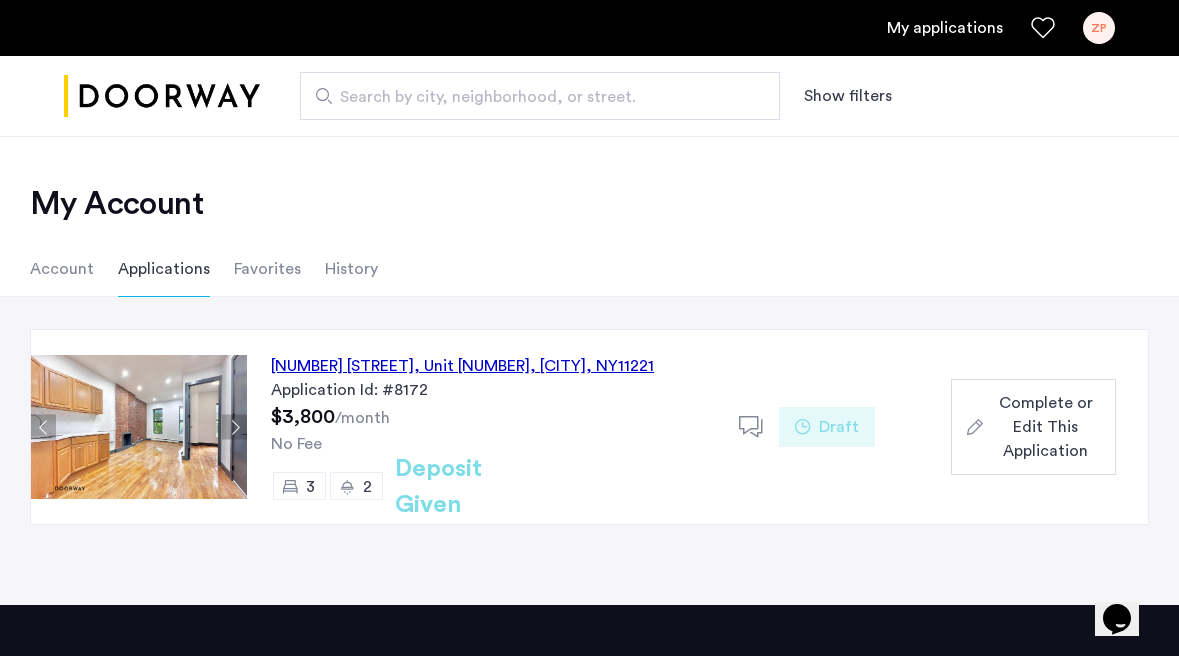 click on "Complete or Edit This Application" 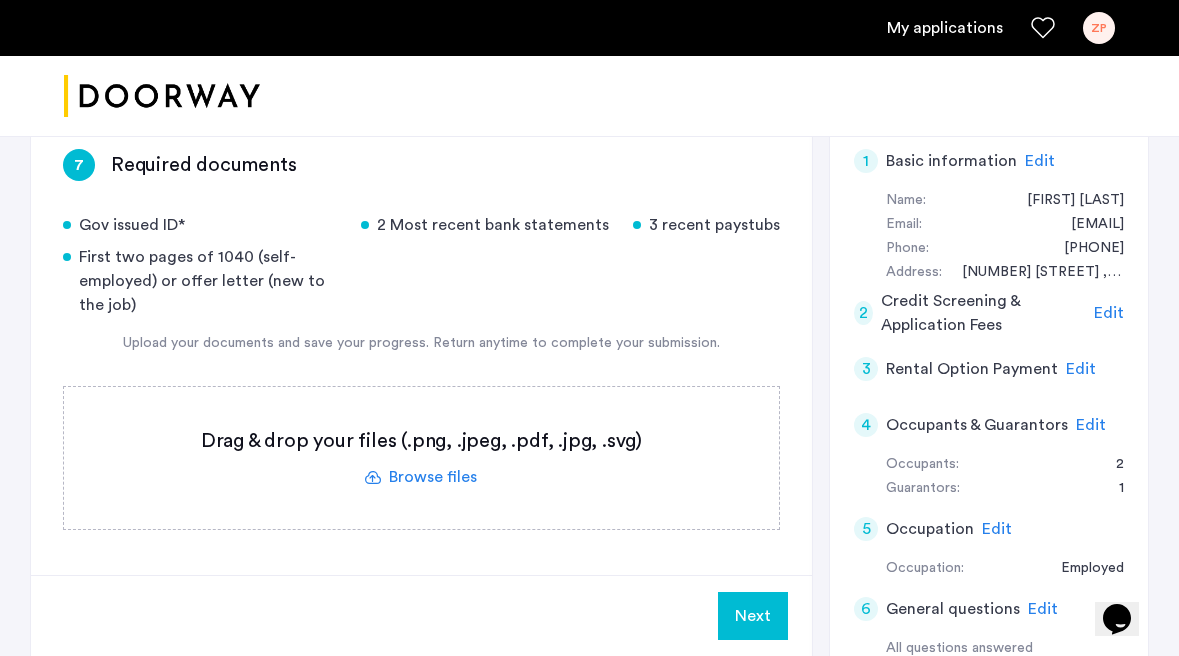 scroll, scrollTop: 310, scrollLeft: 0, axis: vertical 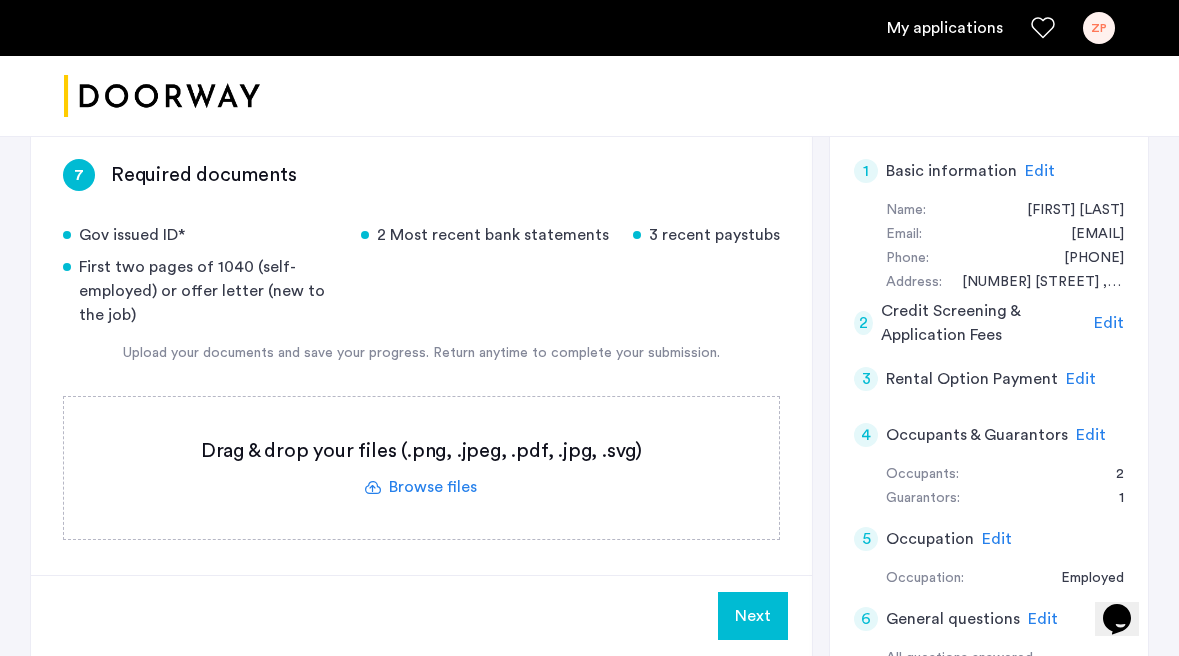 click 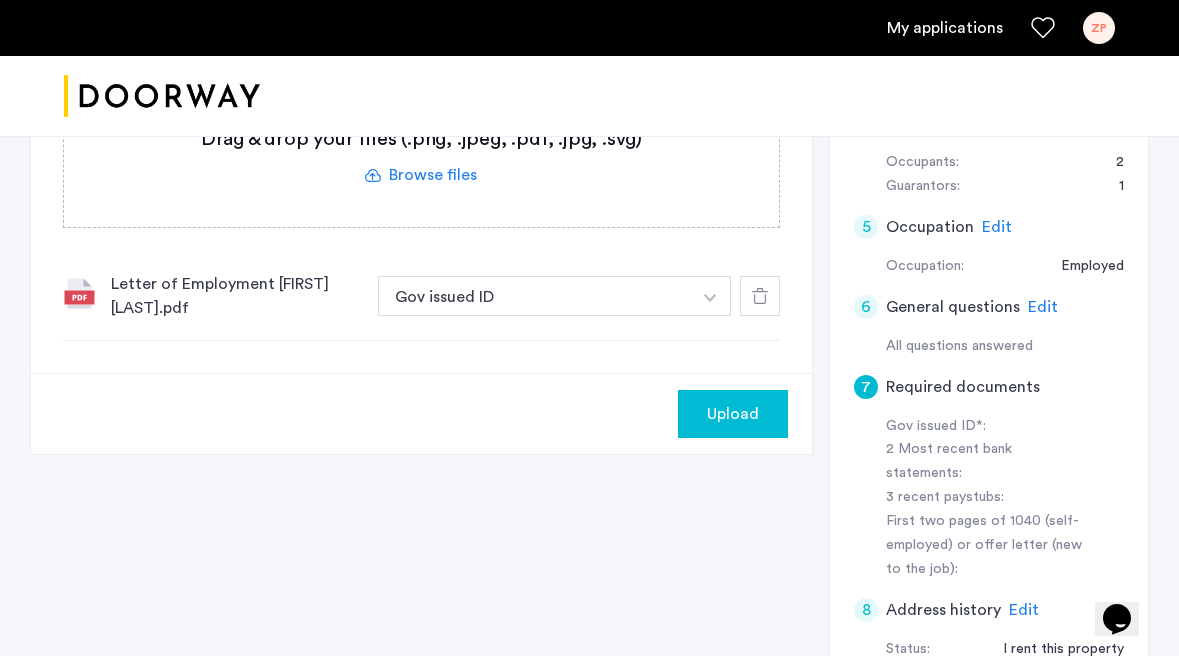 scroll, scrollTop: 597, scrollLeft: 0, axis: vertical 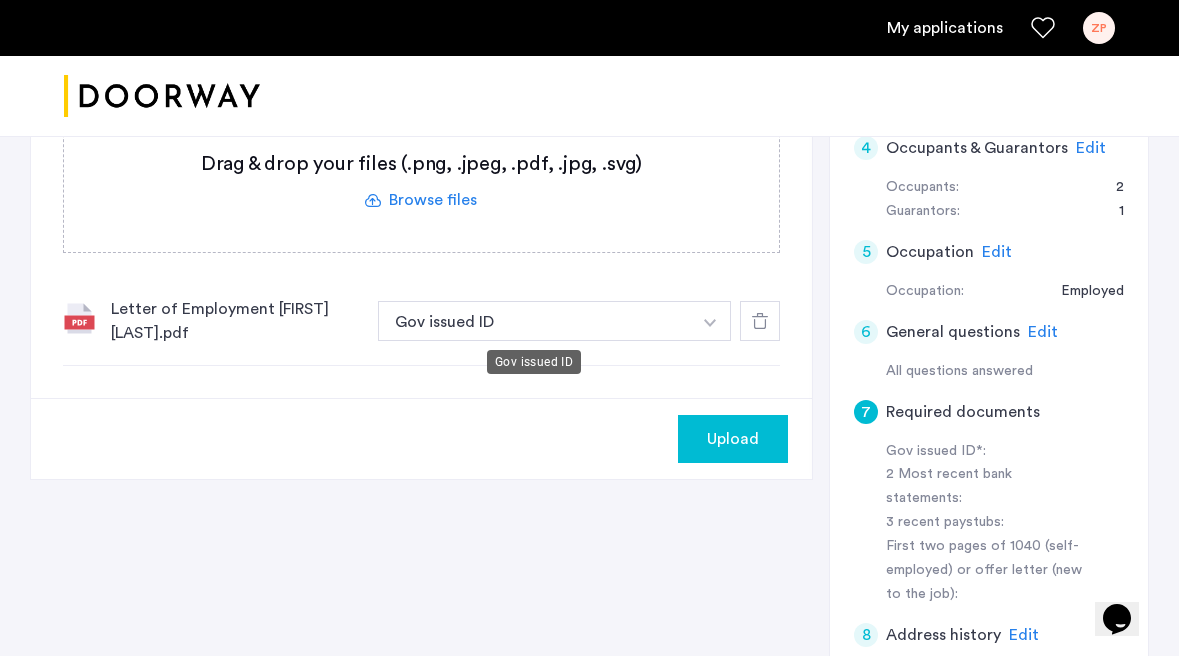 click on "Gov issued ID" at bounding box center [534, 321] 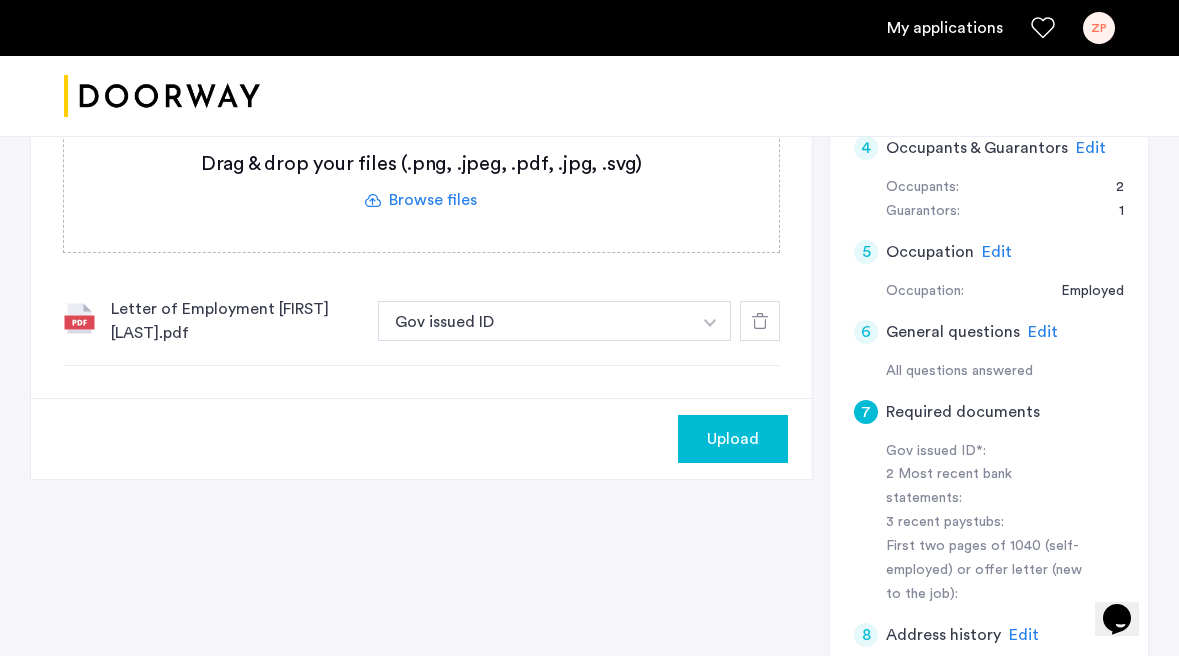 click on "Gov issued ID" at bounding box center (534, 321) 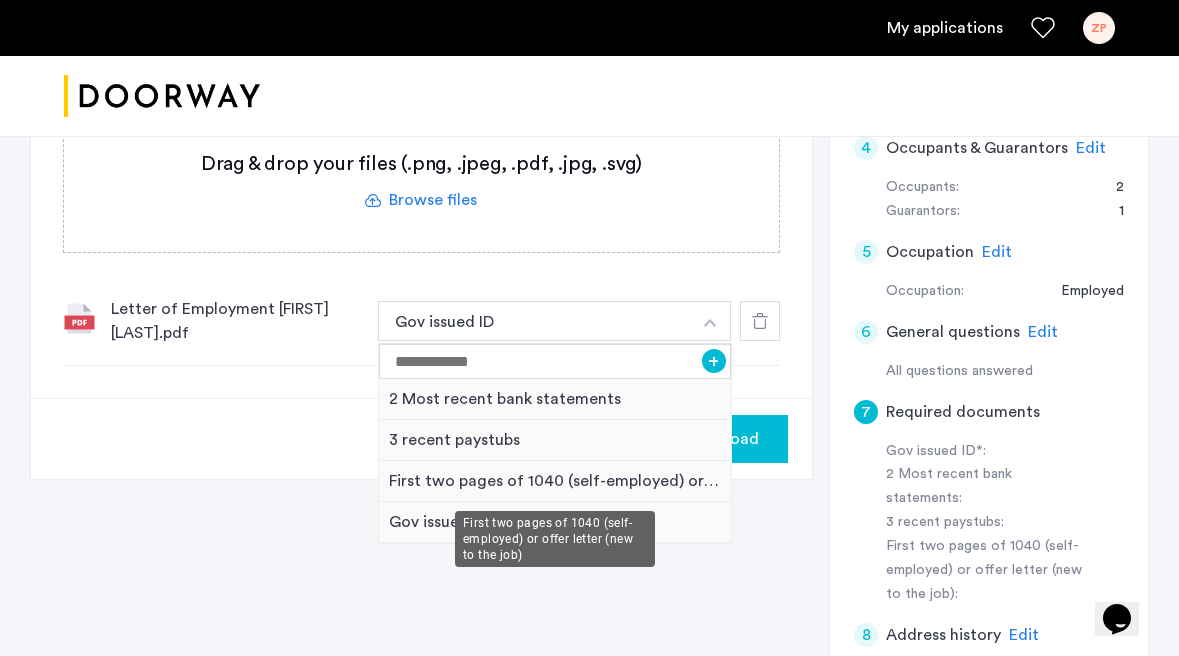 click on "First two pages of 1040 (self-employed) or offer letter (new to the job)" at bounding box center (555, 481) 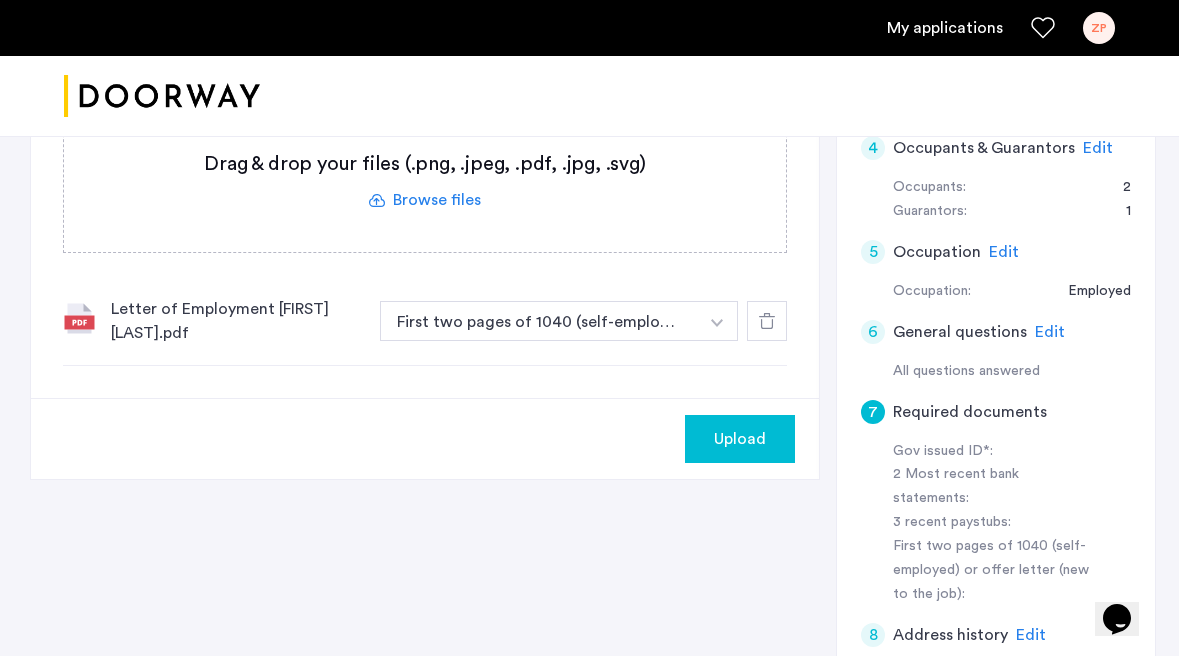 scroll, scrollTop: 642, scrollLeft: 0, axis: vertical 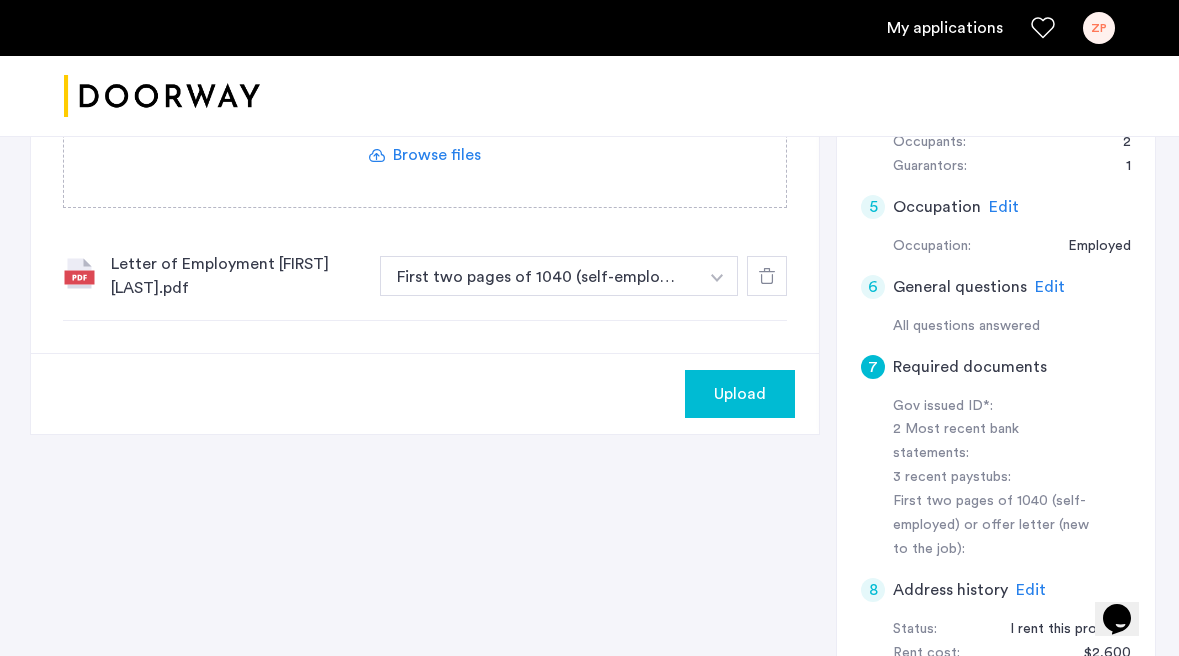 click on "Upload" 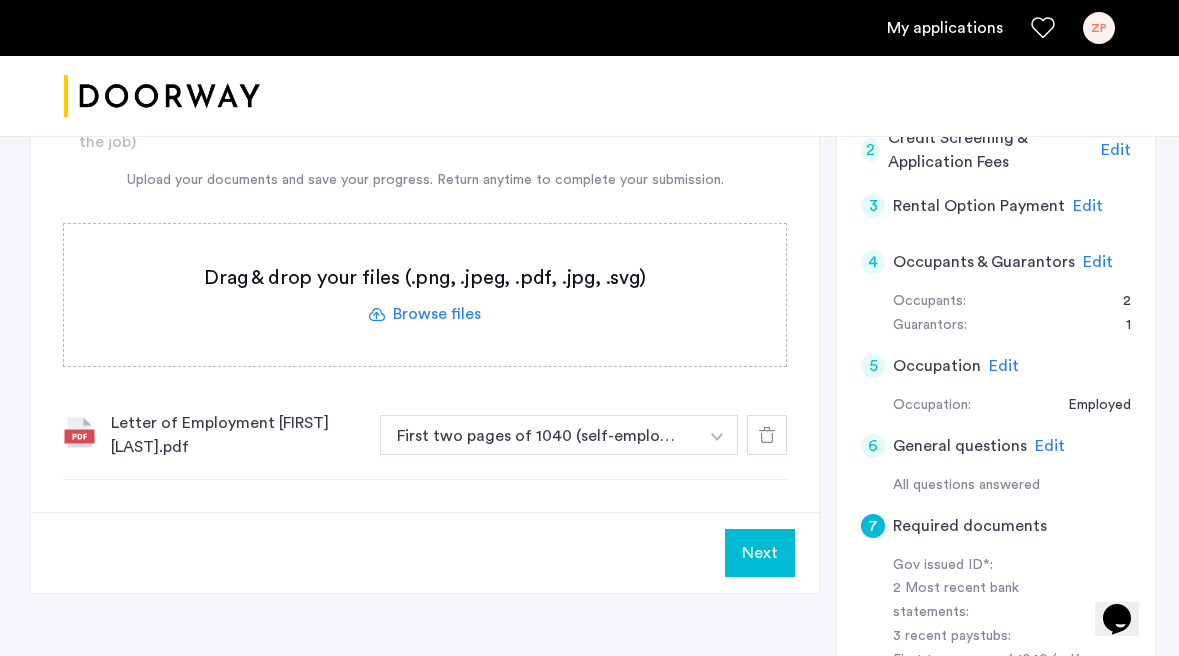 scroll, scrollTop: 462, scrollLeft: 0, axis: vertical 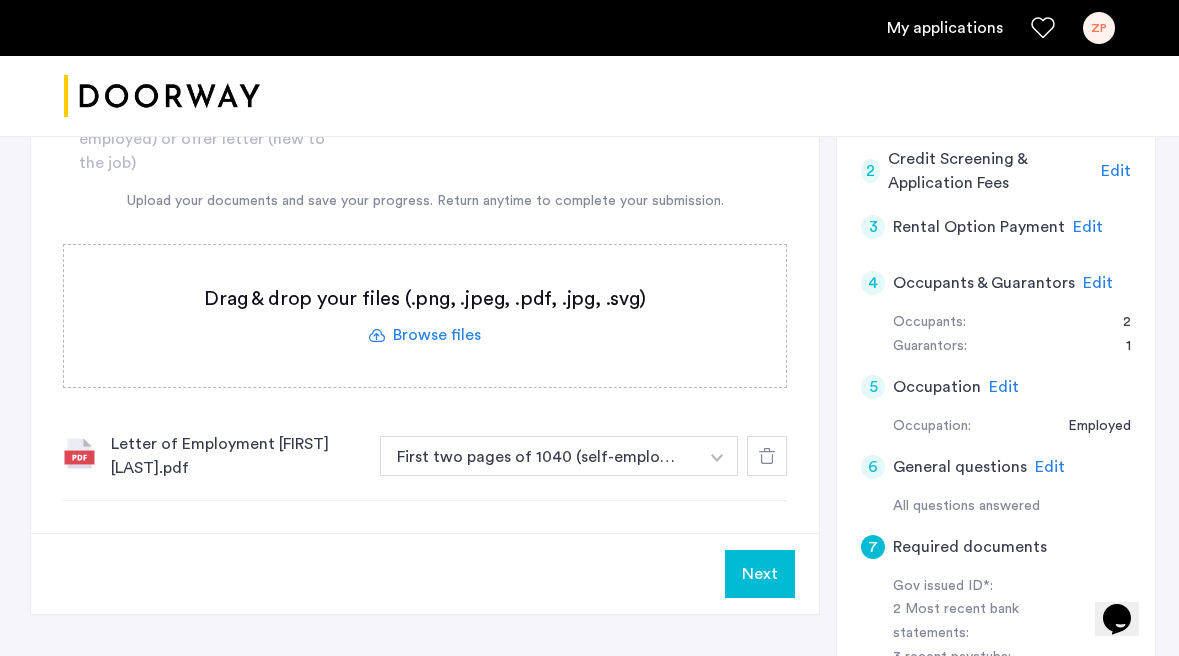 click on "Next" 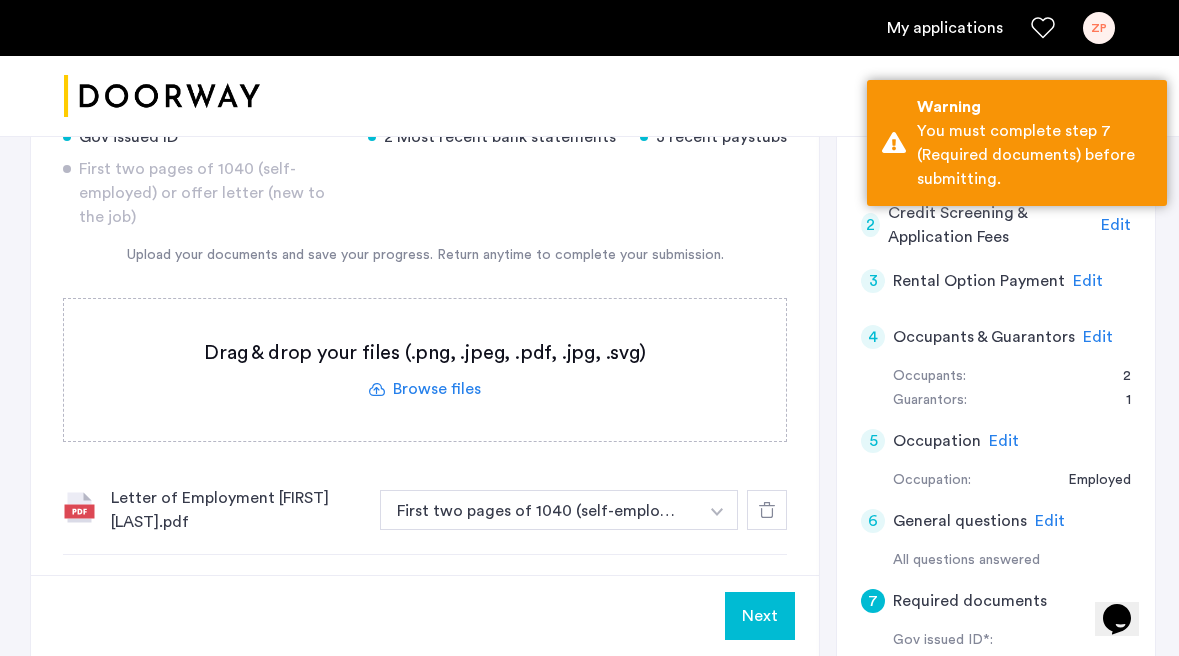 scroll, scrollTop: 452, scrollLeft: 0, axis: vertical 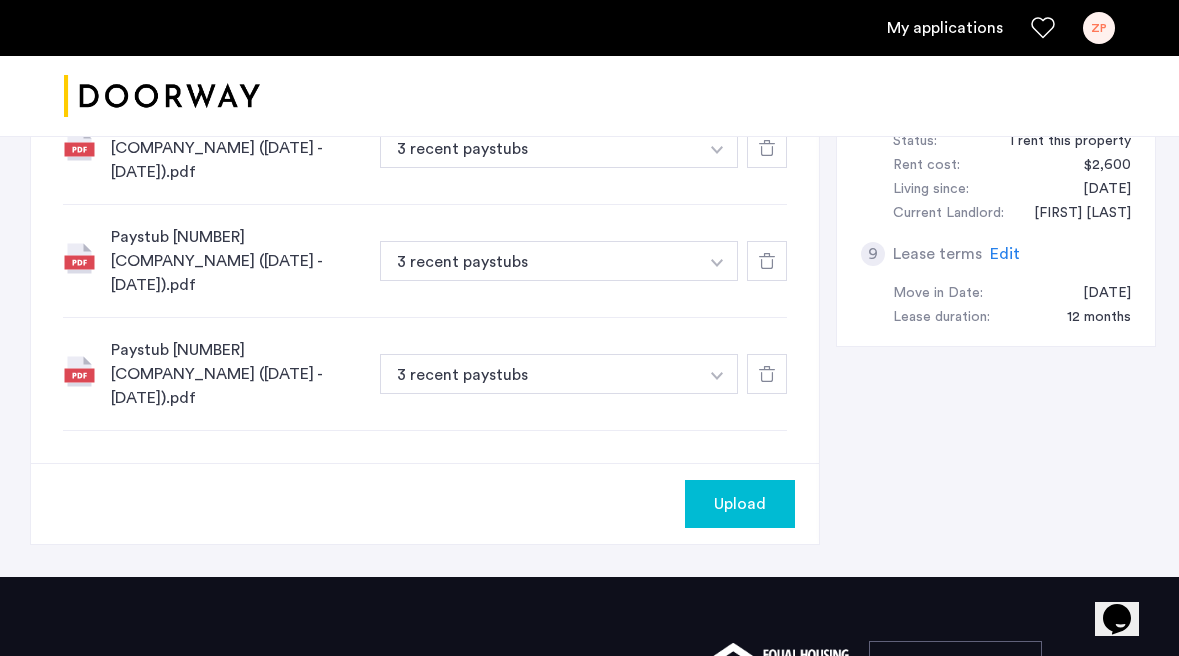 click on "Upload" 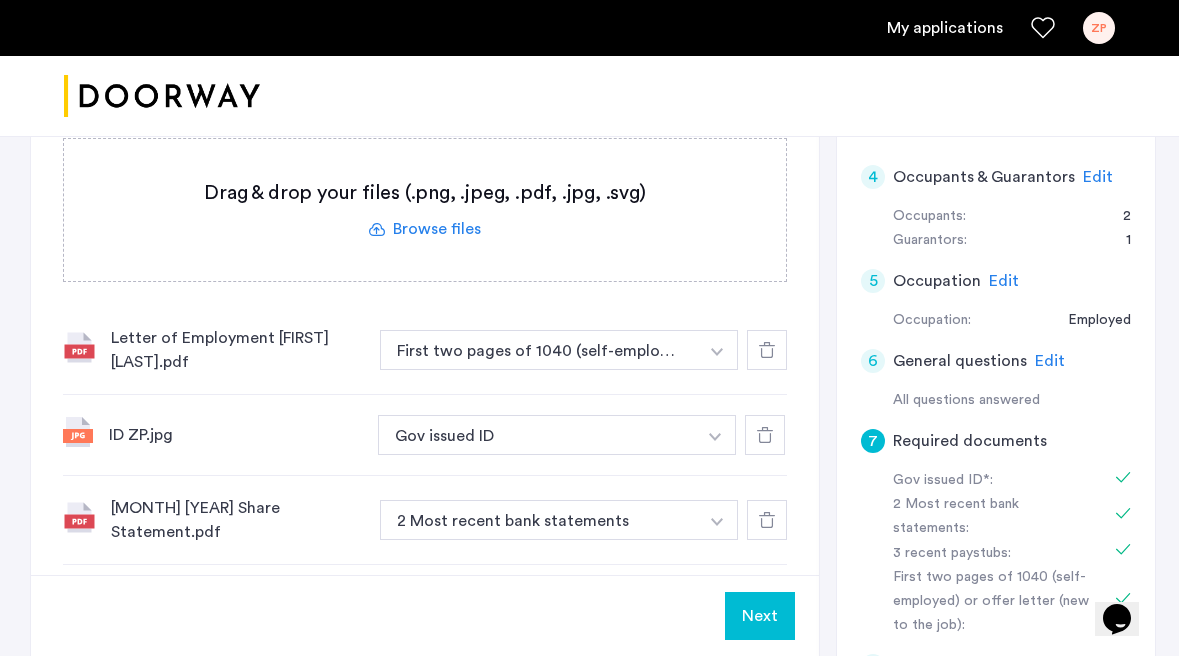 scroll, scrollTop: 883, scrollLeft: 0, axis: vertical 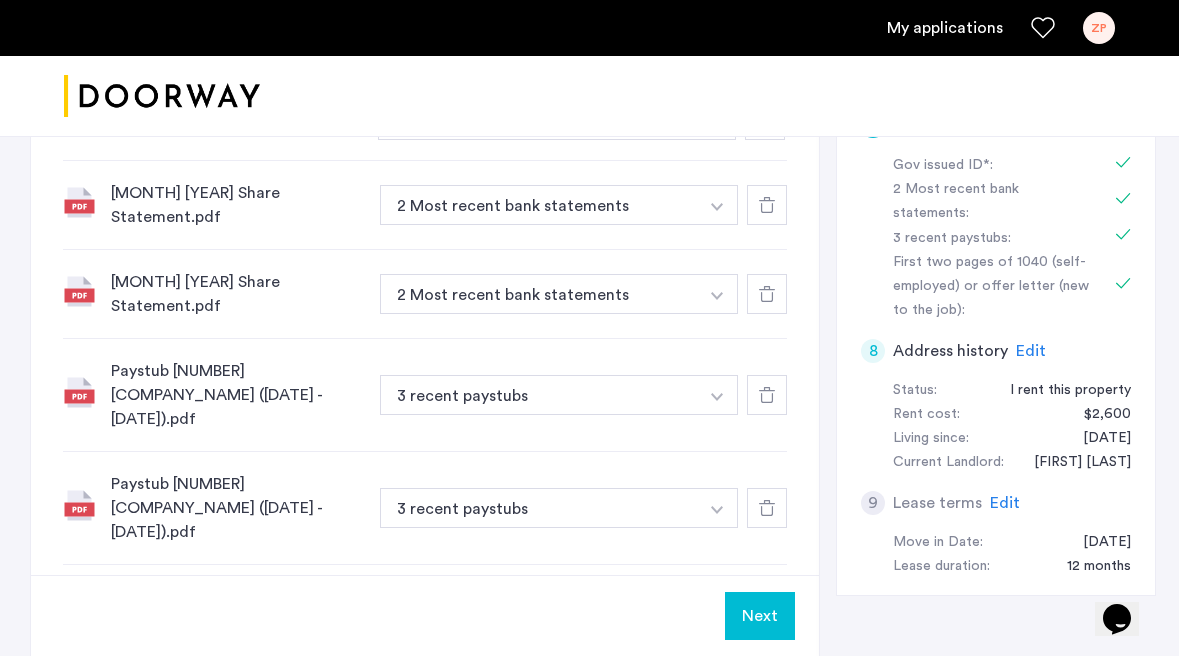 click on "Next" 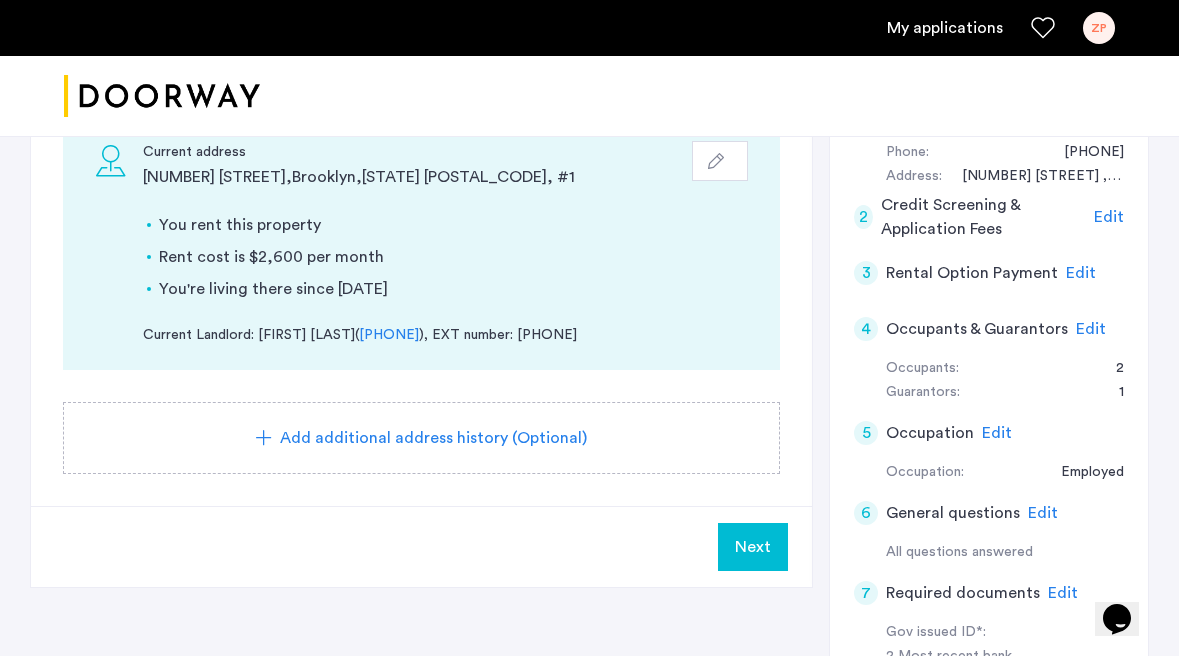 scroll, scrollTop: 423, scrollLeft: 0, axis: vertical 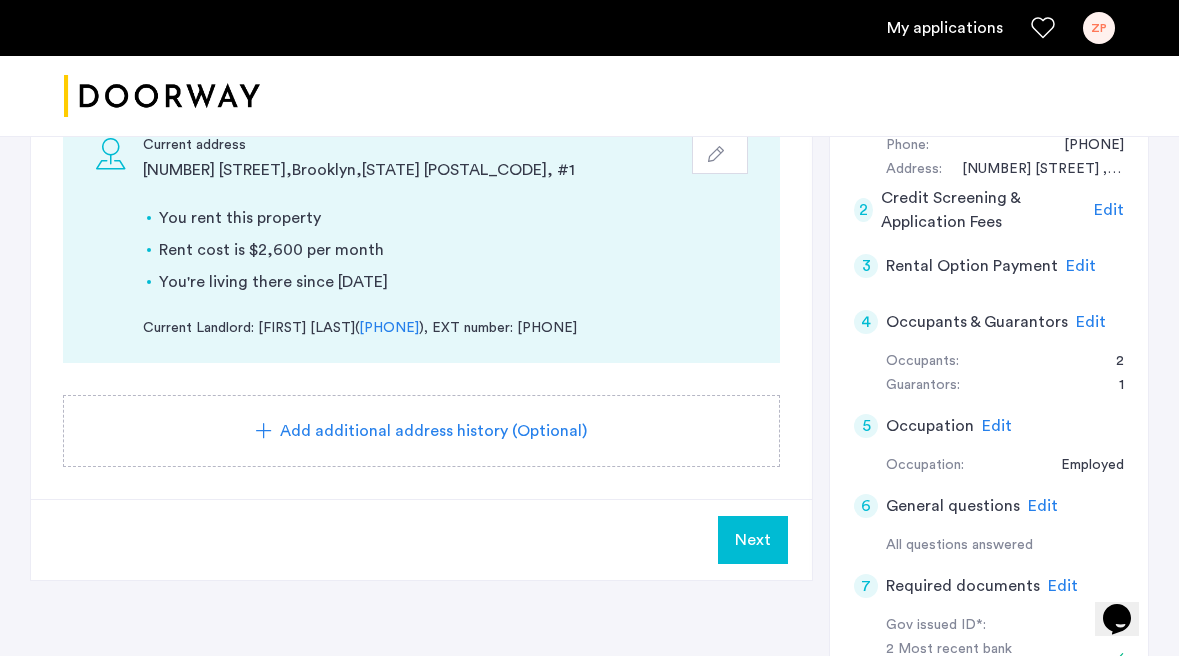 click on "Next" 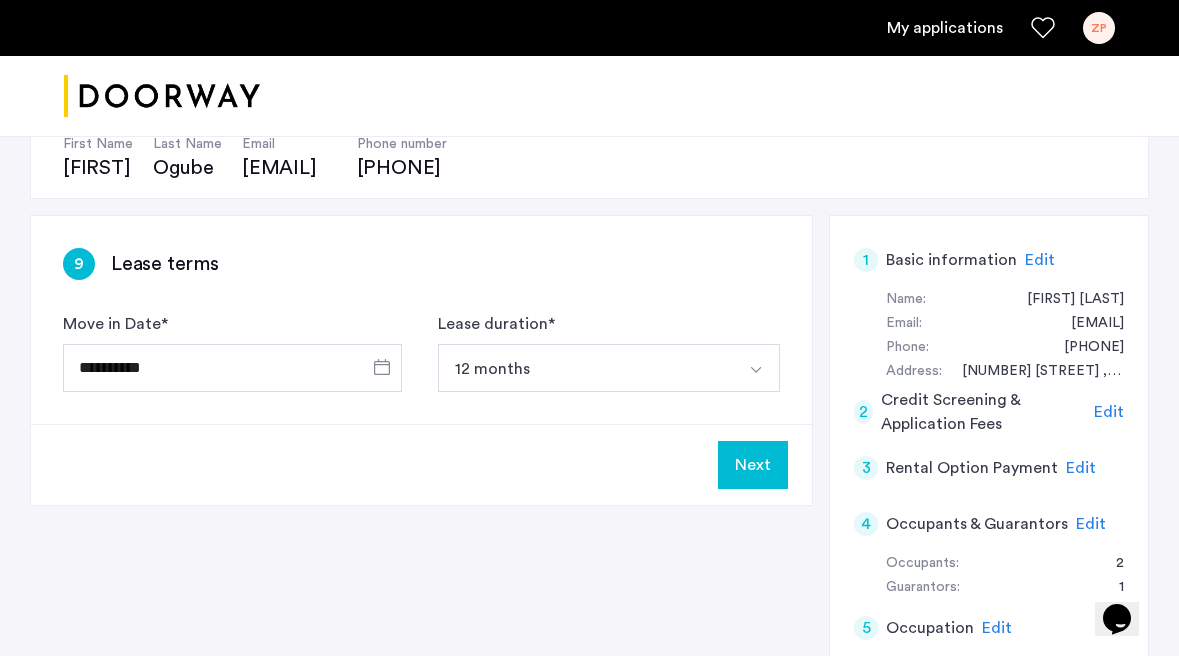scroll, scrollTop: 339, scrollLeft: 0, axis: vertical 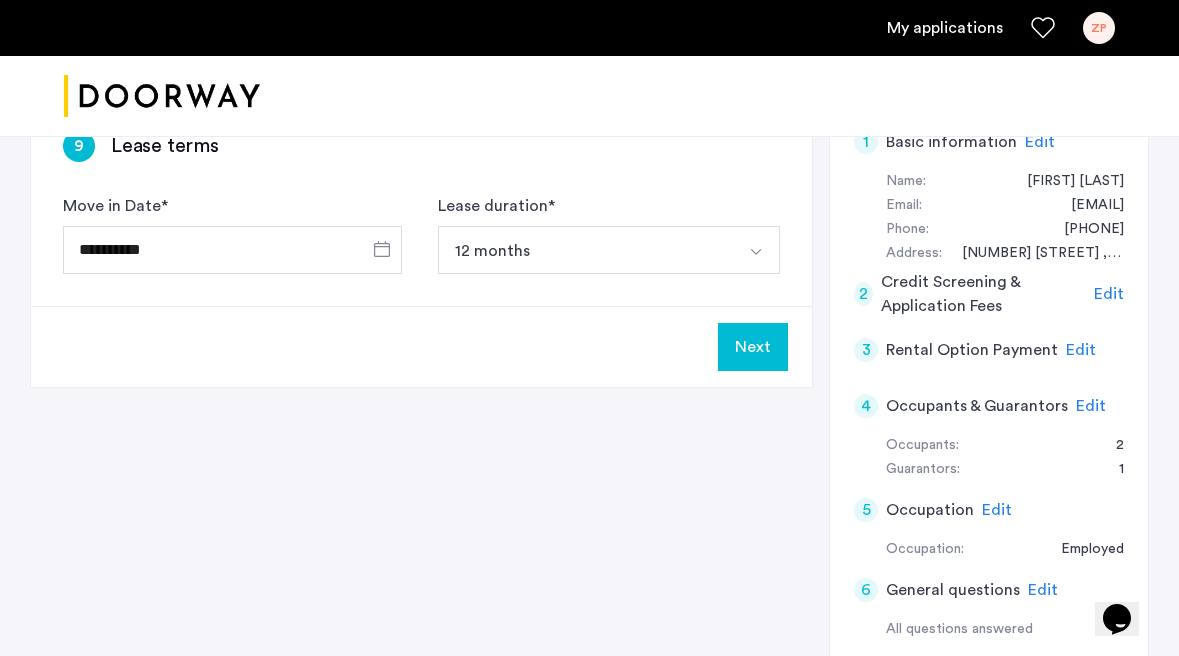 click on "Next" 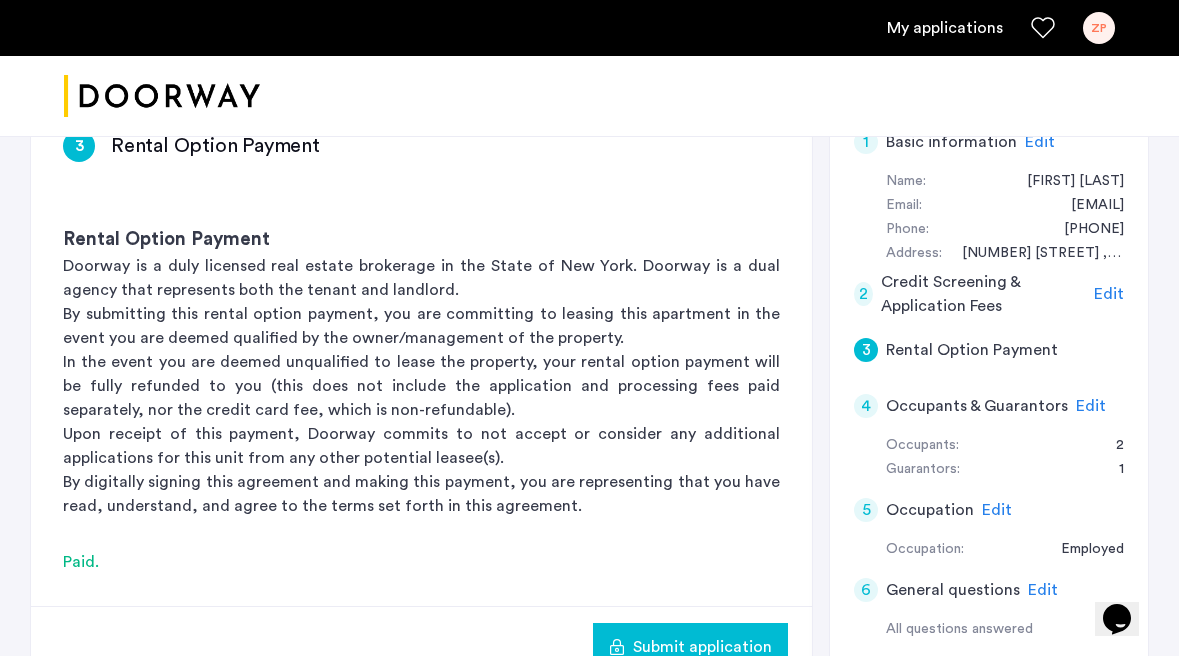 scroll, scrollTop: 0, scrollLeft: 0, axis: both 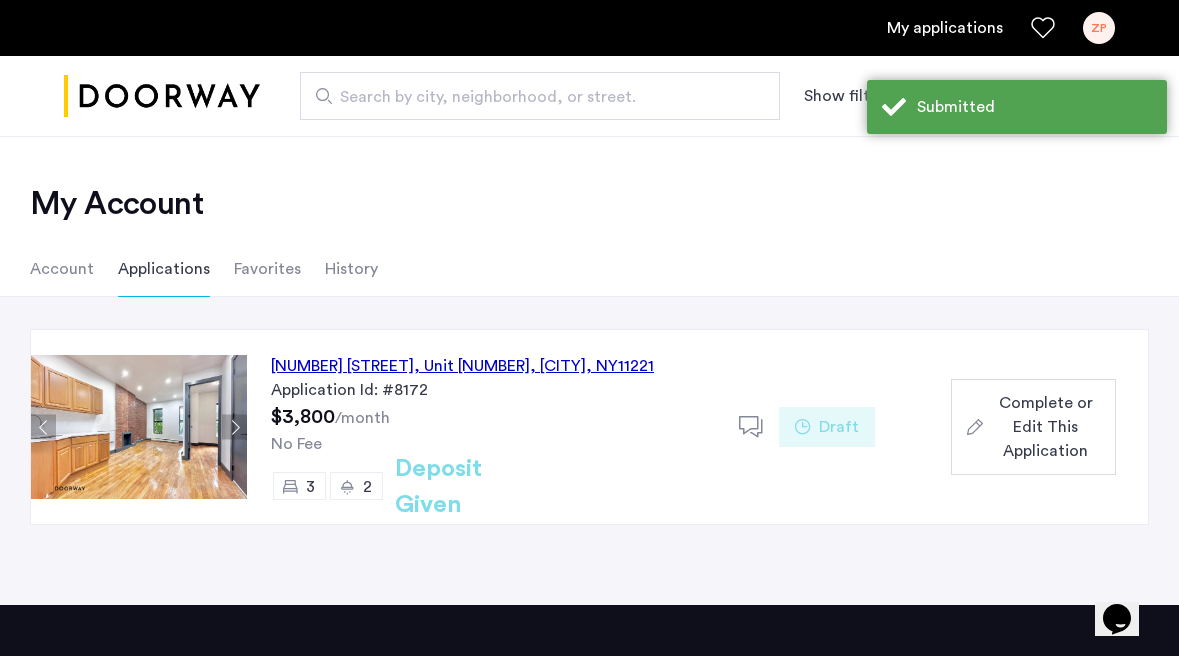click on "Complete or Edit This Application" 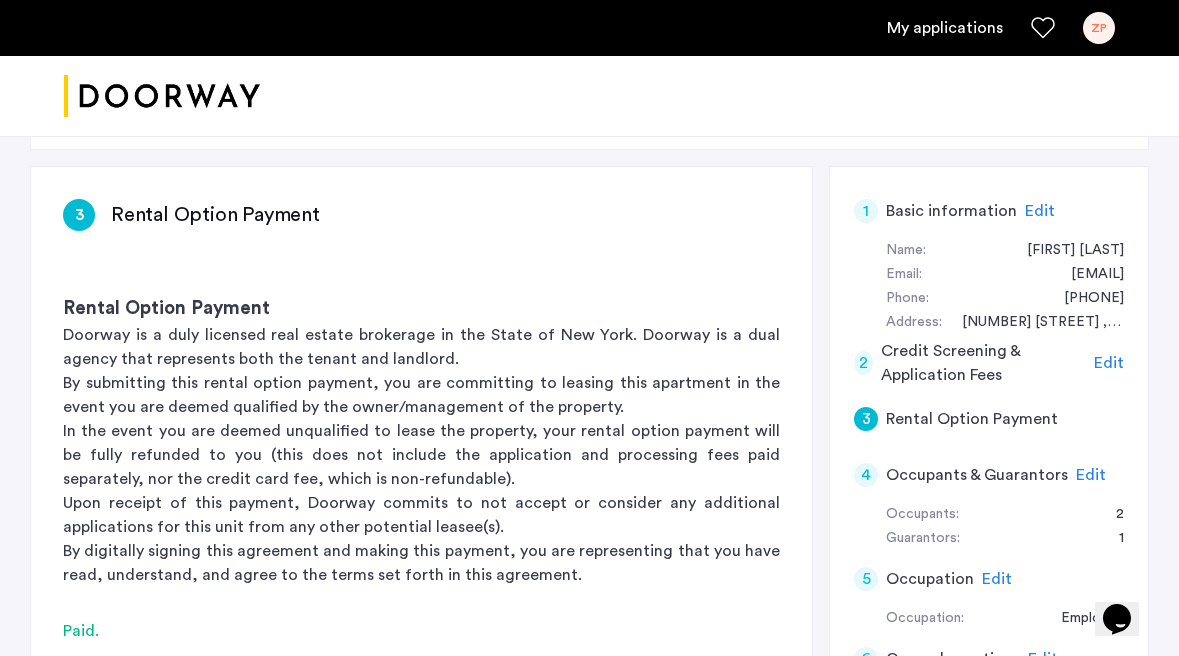 scroll, scrollTop: 462, scrollLeft: 0, axis: vertical 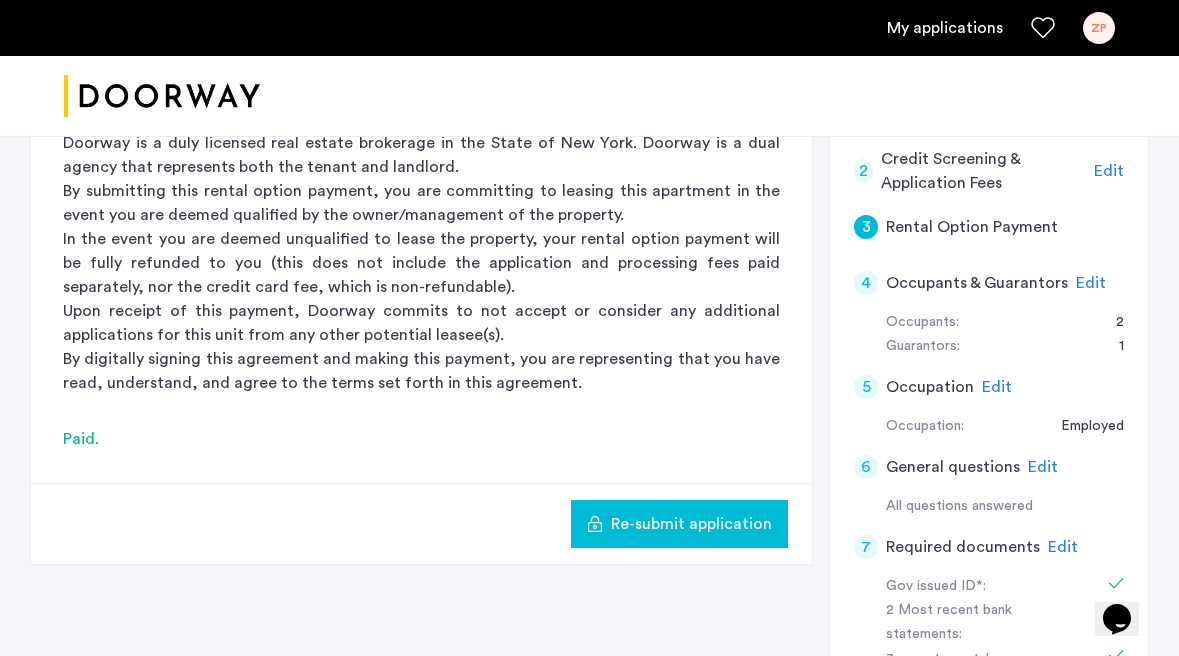 click on "Edit" 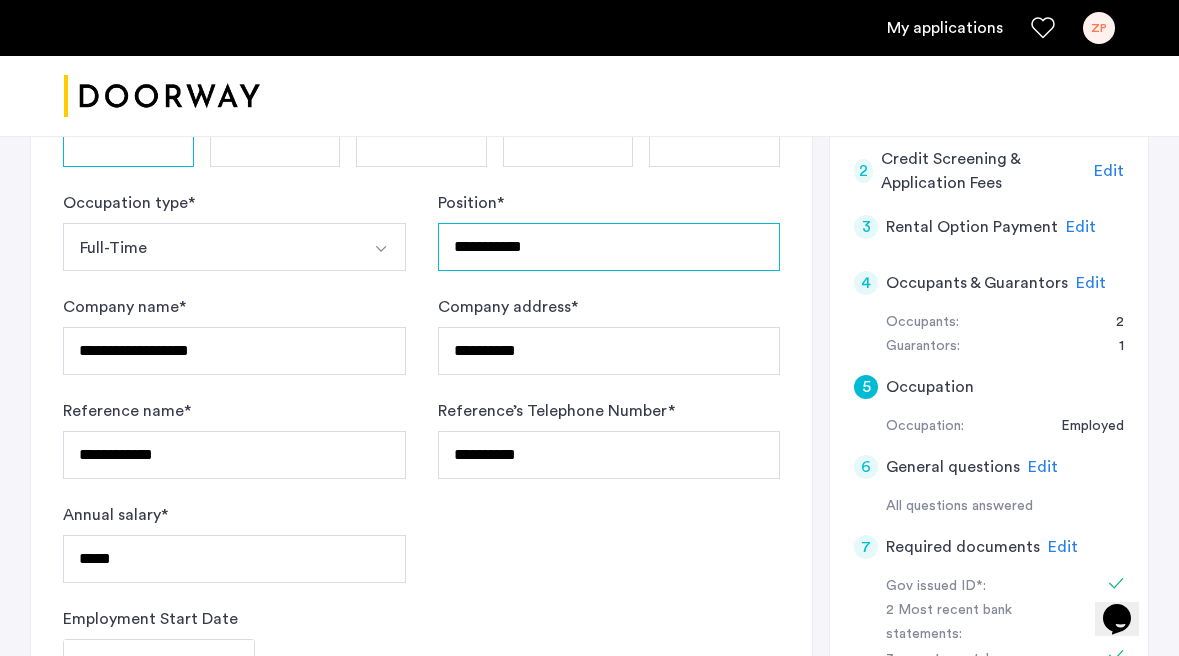 click on "**********" at bounding box center [609, 247] 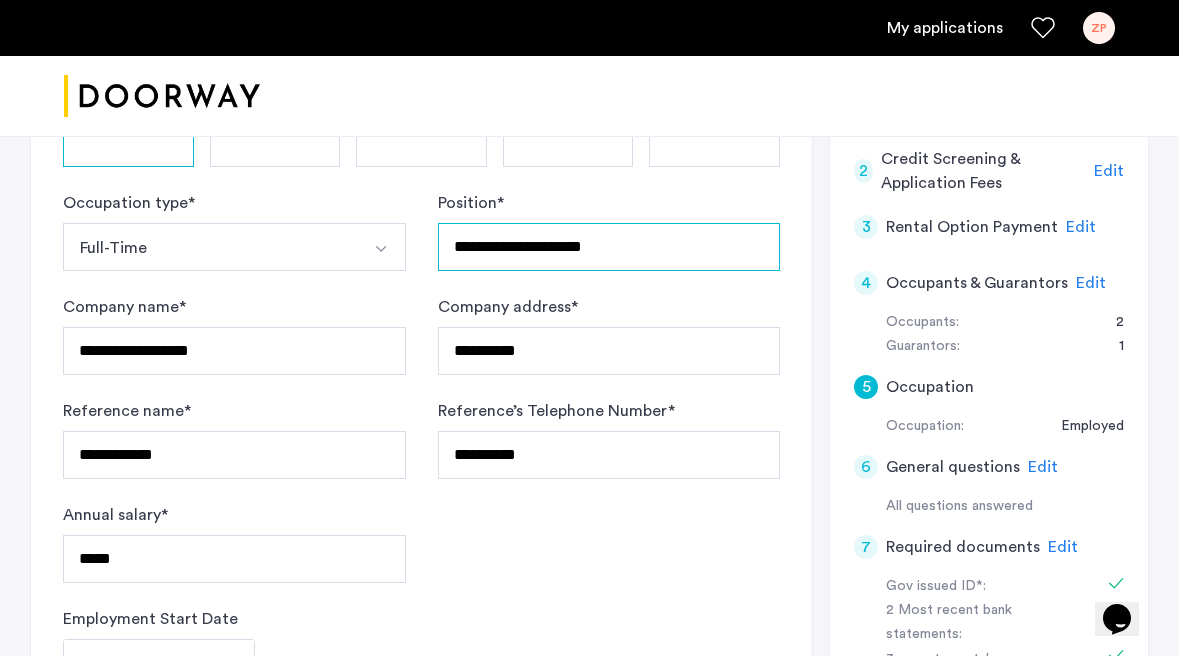 type on "**********" 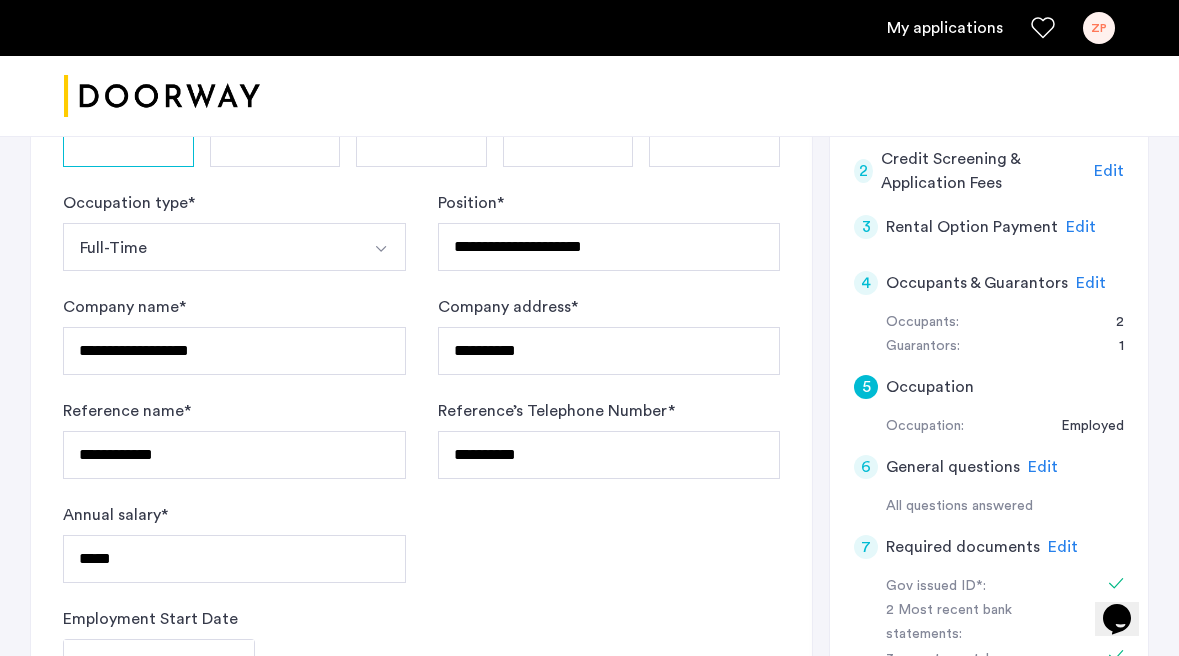 click on "**********" 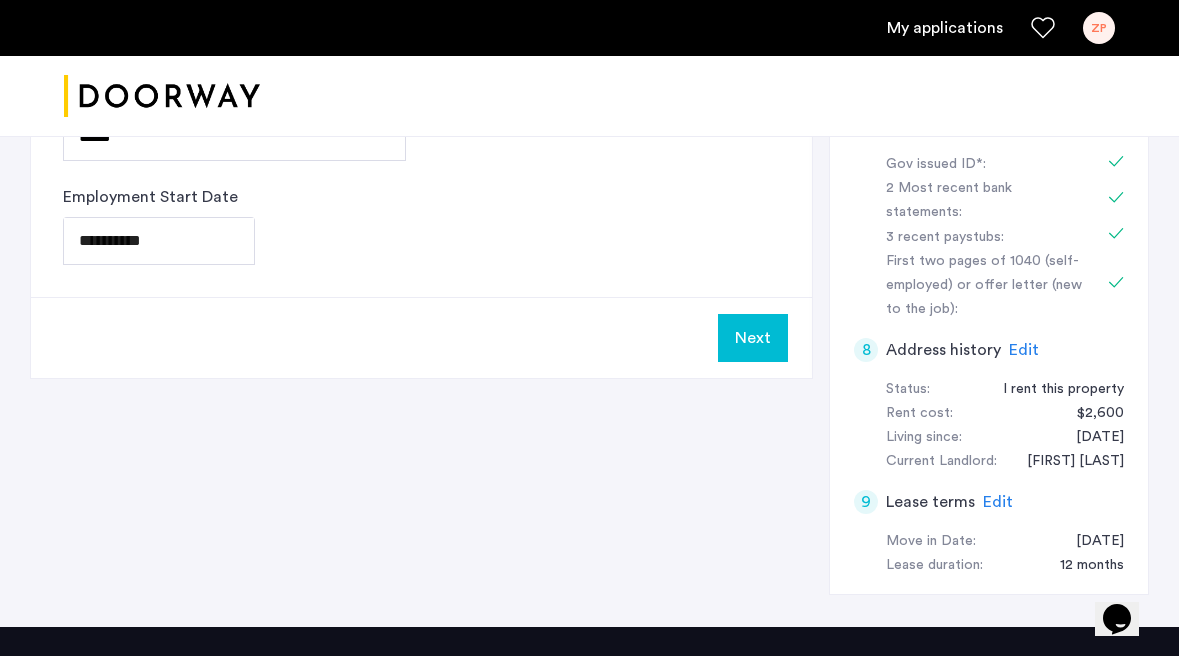 click on "Next" 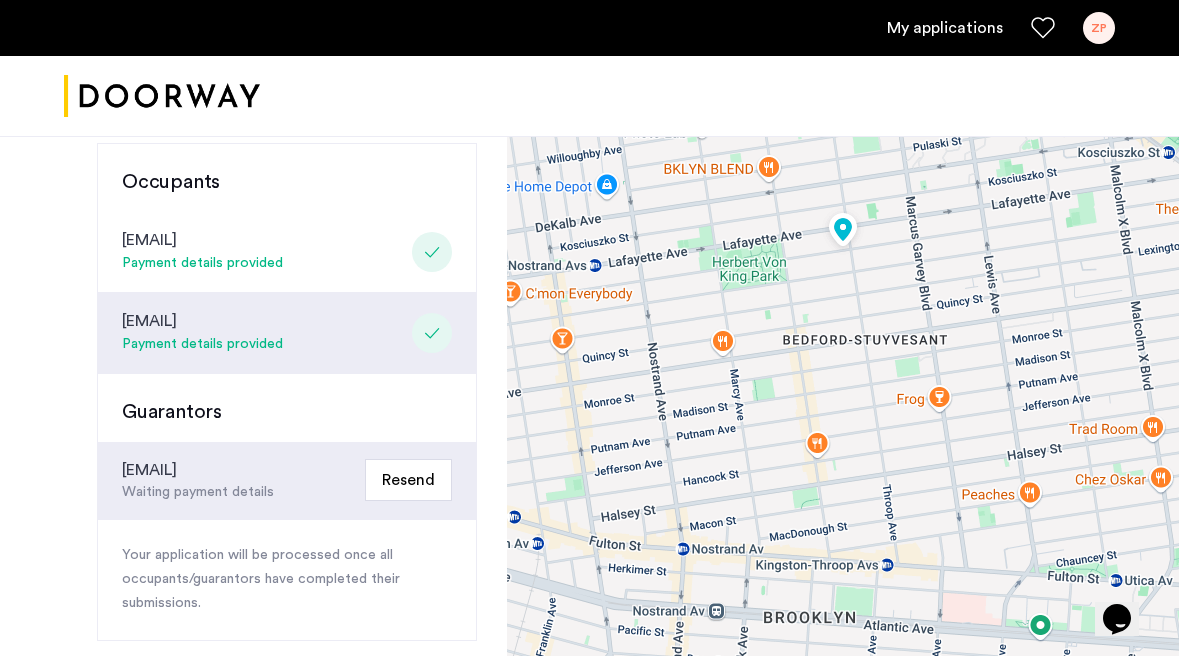 scroll, scrollTop: 451, scrollLeft: 0, axis: vertical 